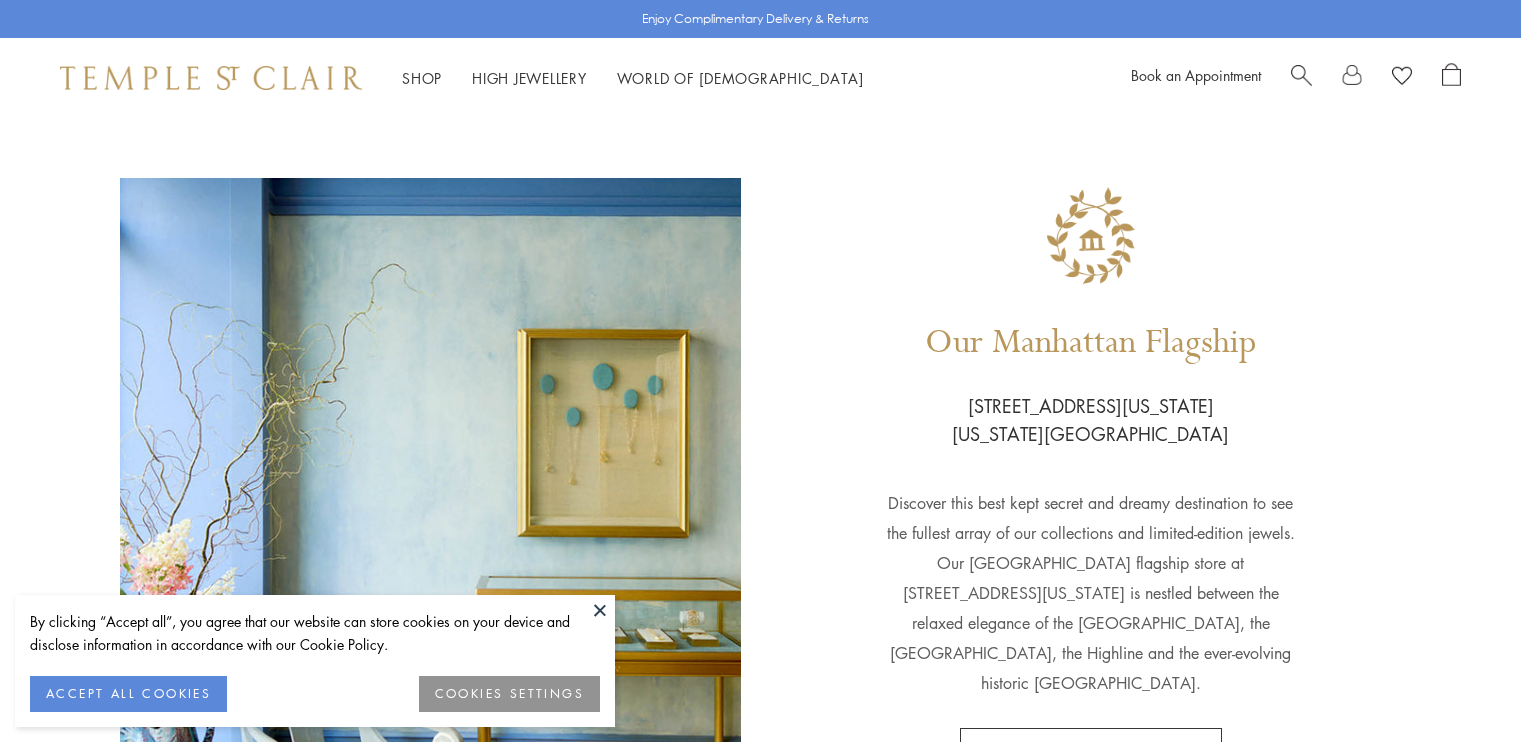 scroll, scrollTop: 0, scrollLeft: 0, axis: both 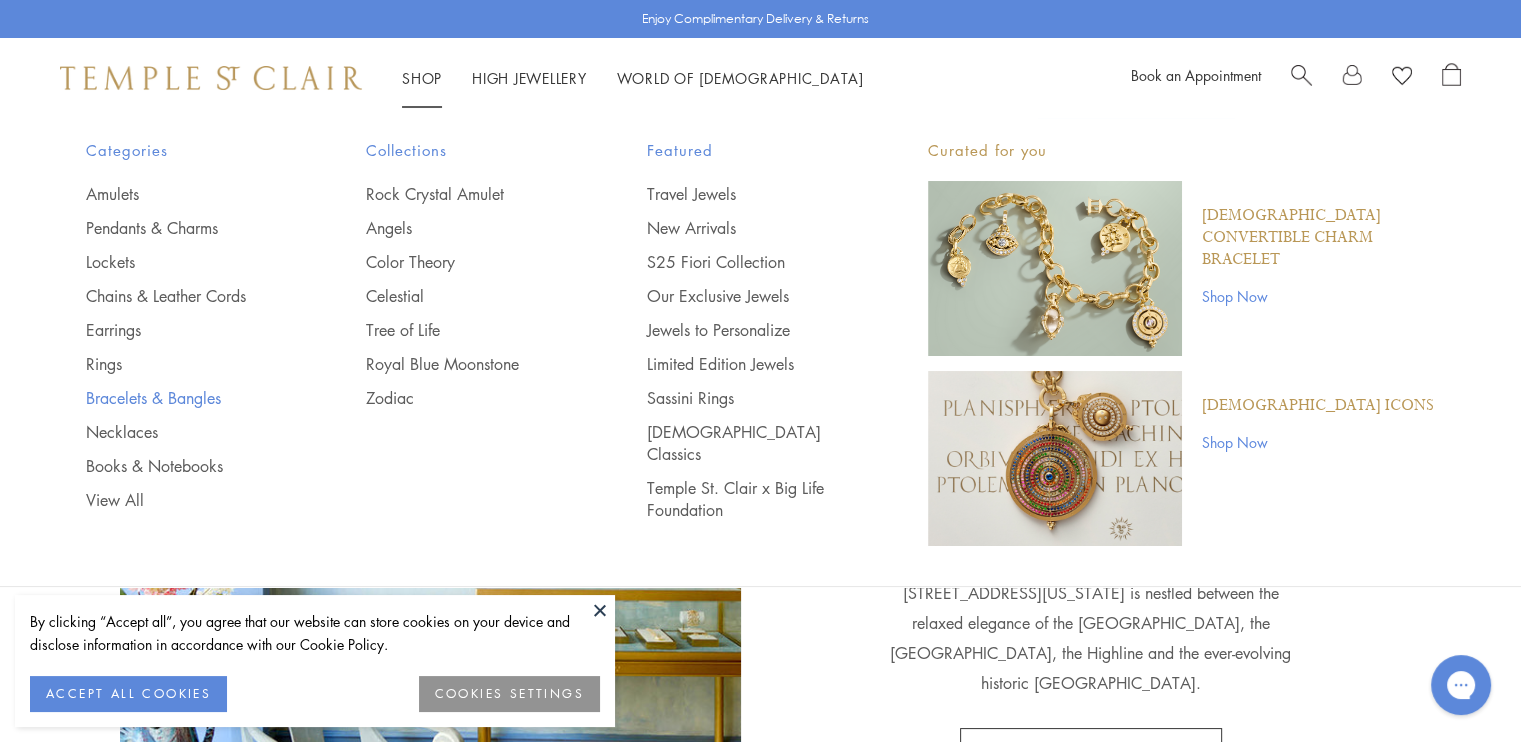 click on "Bracelets & Bangles" at bounding box center [186, 398] 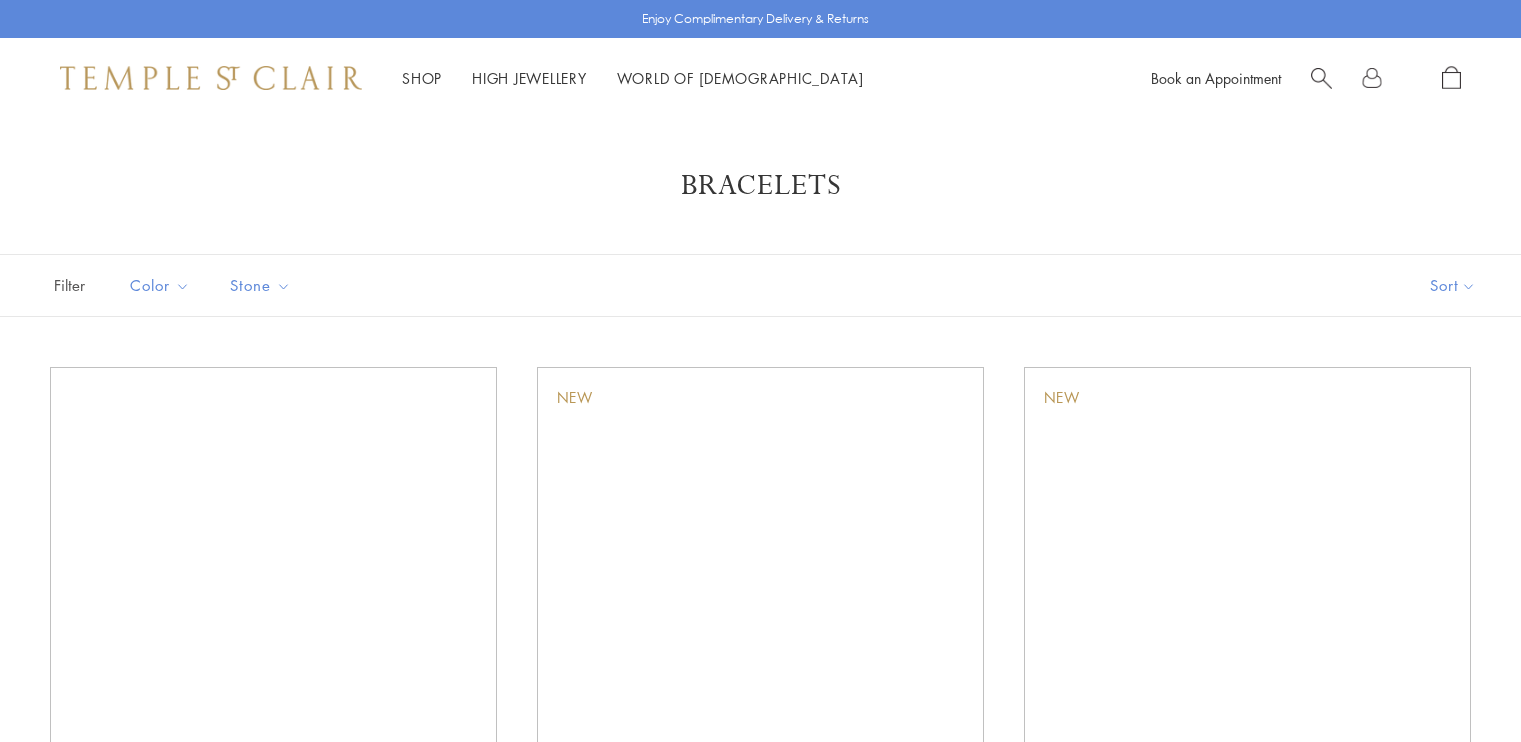 scroll, scrollTop: 0, scrollLeft: 0, axis: both 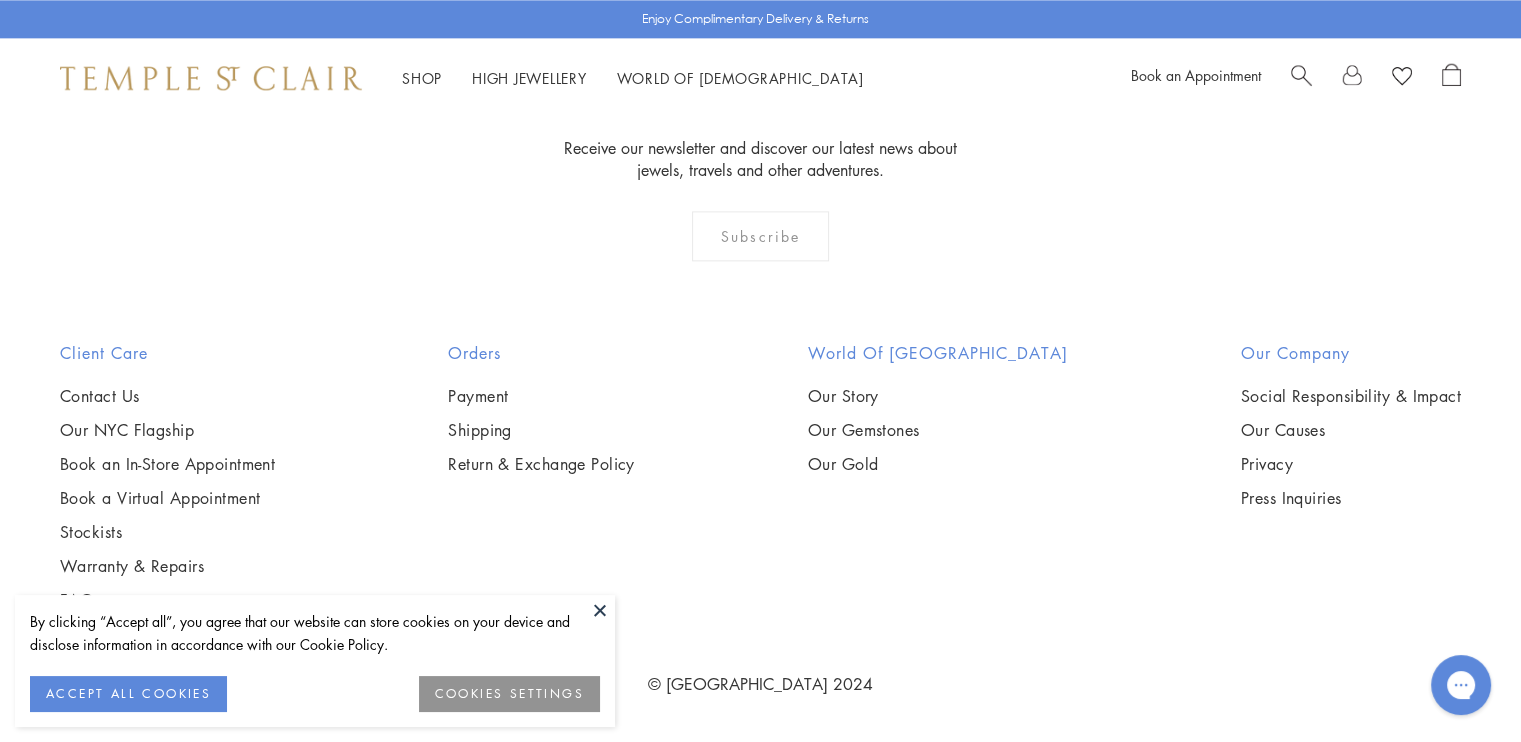 click at bounding box center [0, 0] 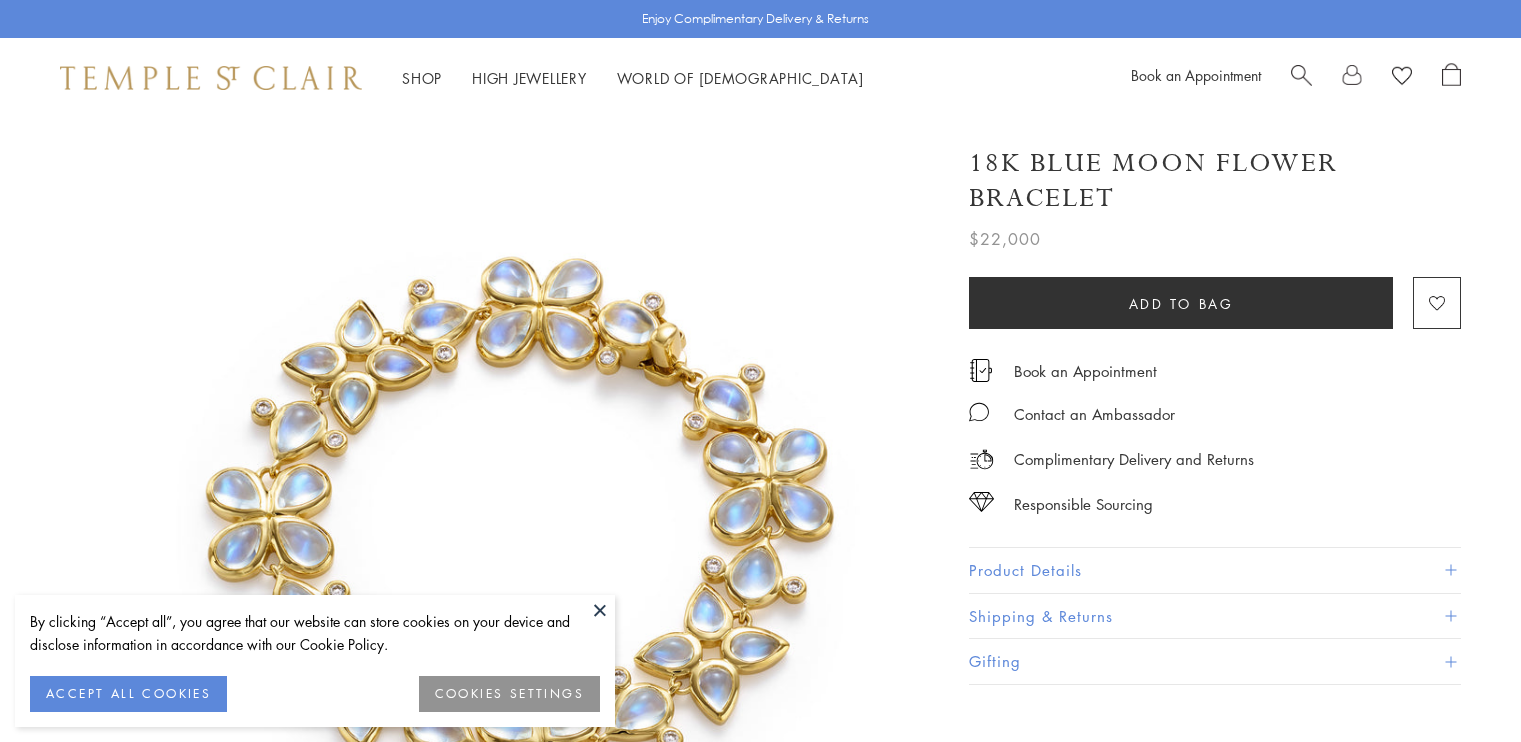 scroll, scrollTop: 0, scrollLeft: 0, axis: both 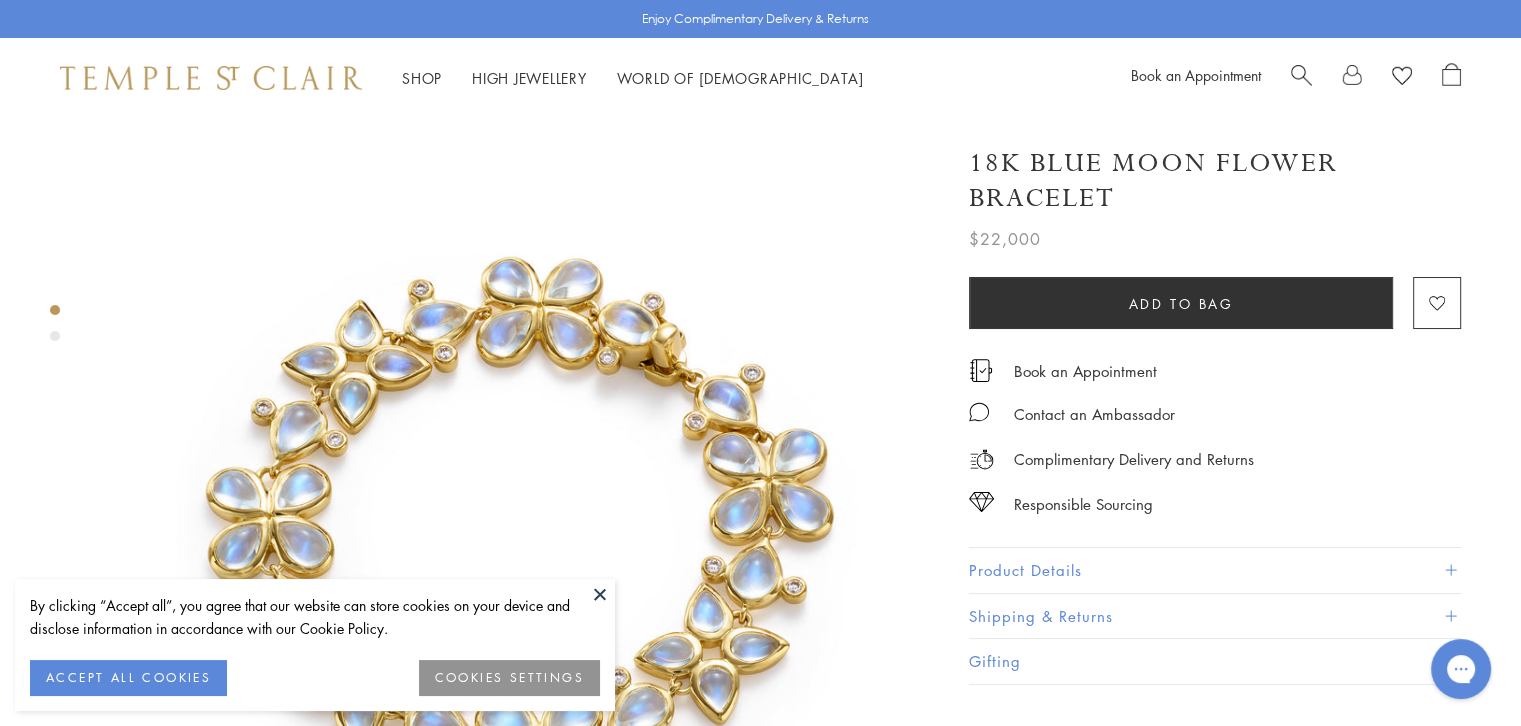 click on "Product Details" at bounding box center [1215, 570] 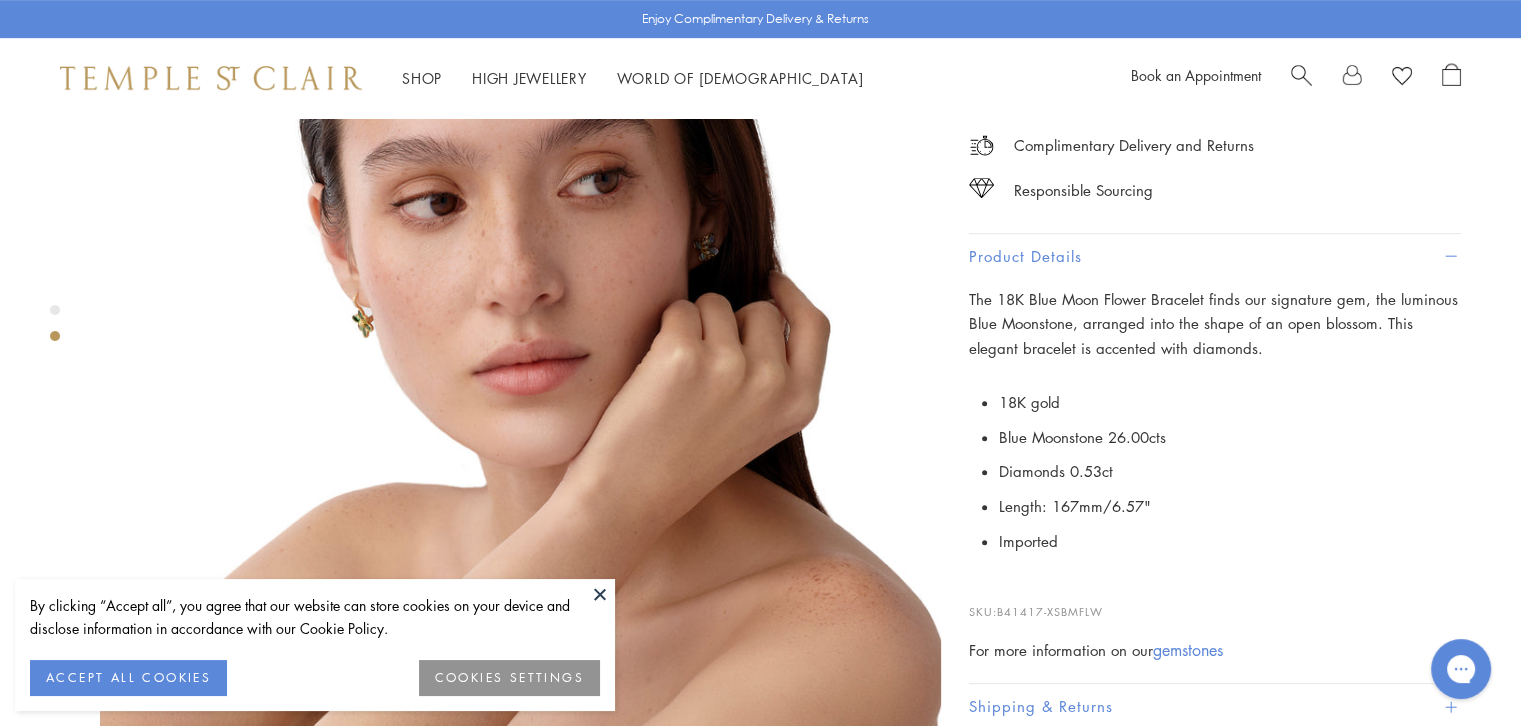 scroll, scrollTop: 1055, scrollLeft: 0, axis: vertical 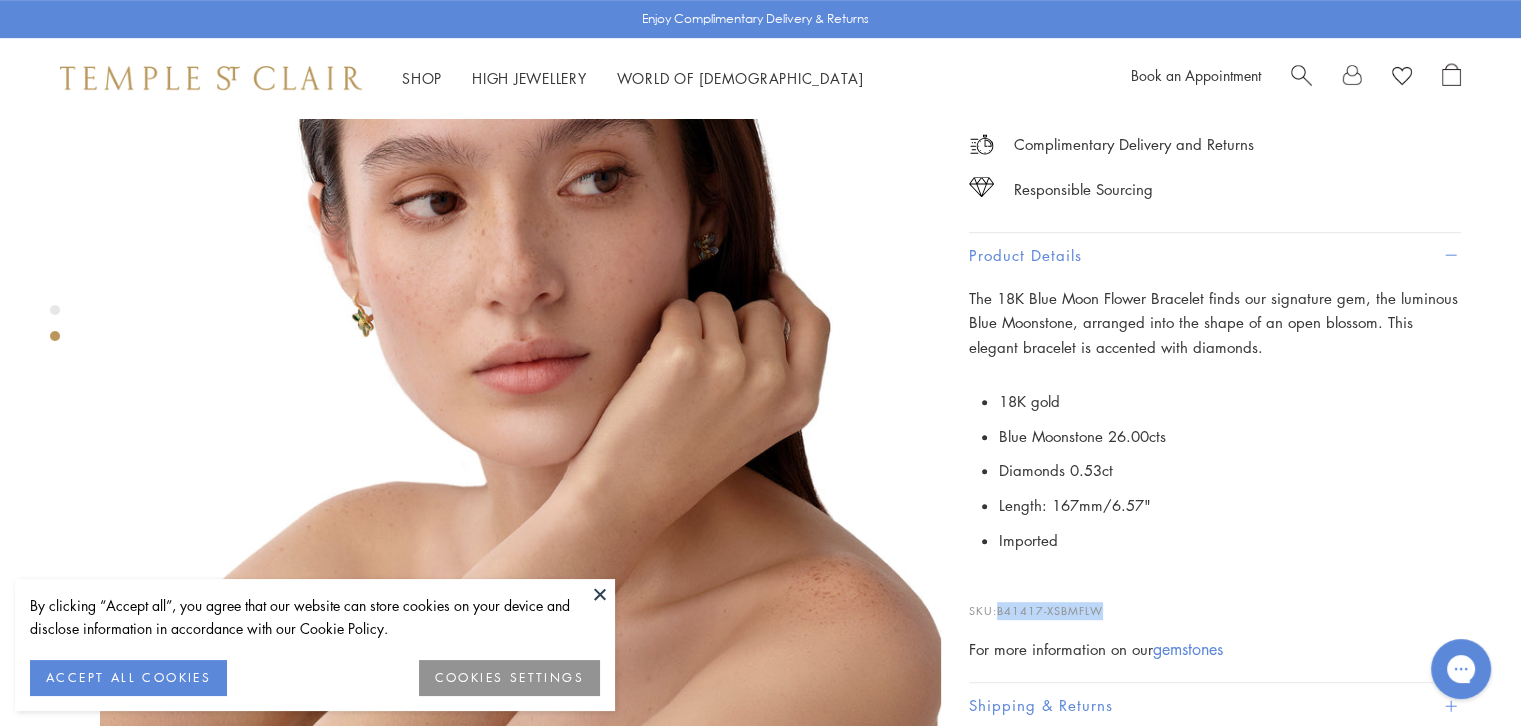 drag, startPoint x: 1000, startPoint y: 585, endPoint x: 1110, endPoint y: 579, distance: 110.16351 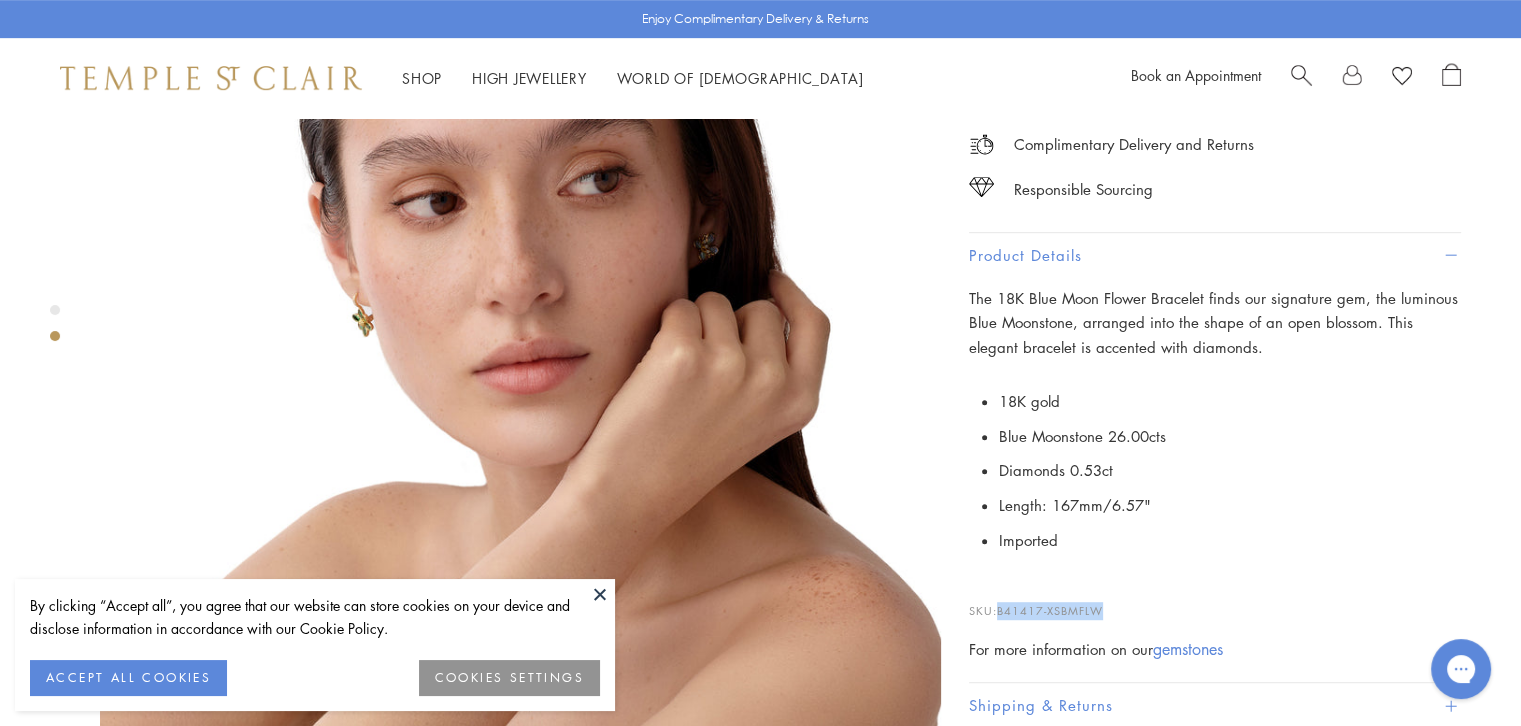 copy on "B41417-XSBMFLW" 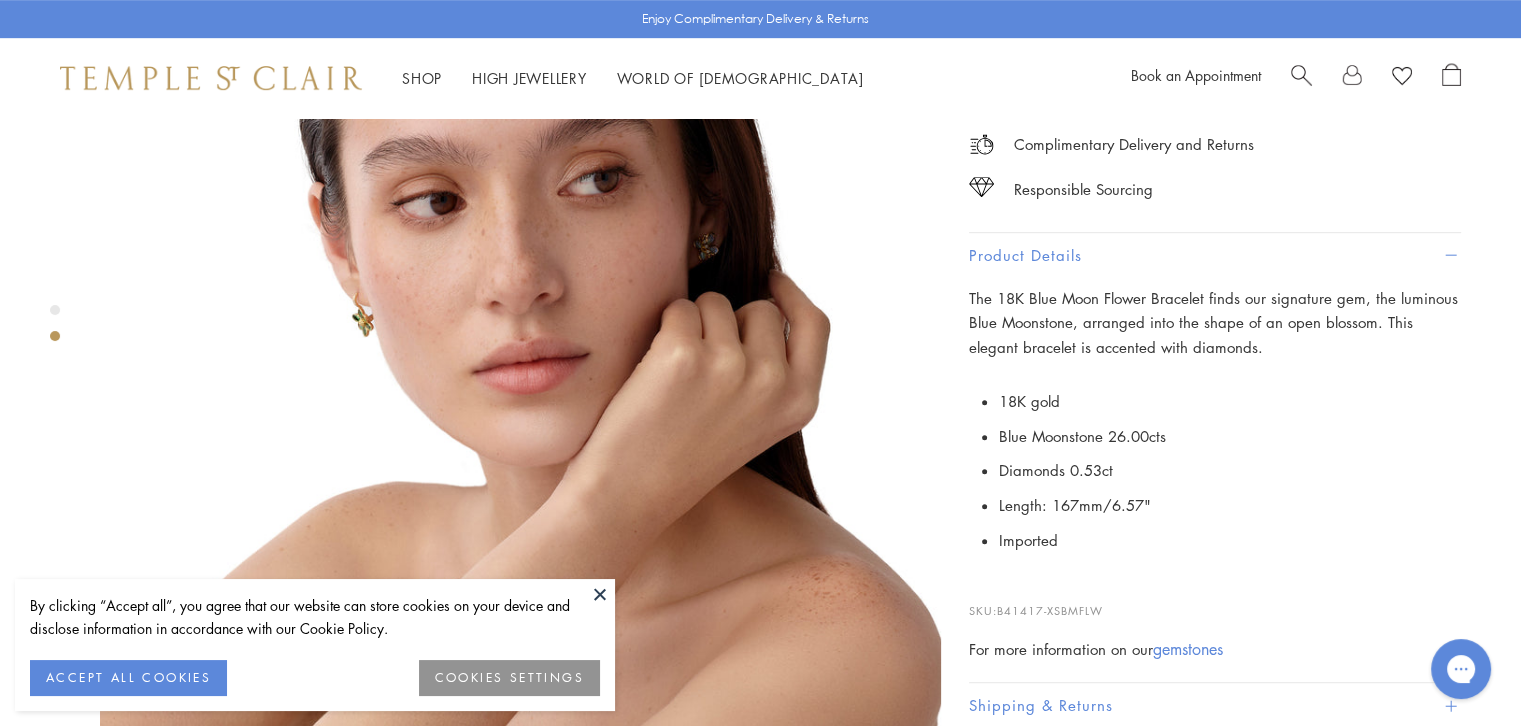 click on "18K Blue Moon Flower Bracelet
$22,000
The 18K Blue Moon Flower Bracelet finds our signature gem, the luminous Blue Moonstone, arranged into the shape of an open blossom. This elegant bracelet is accented with diamonds.
Please allow up to  for your ring to be made for you.
Add to bag
Add to Wishlist
Book an Appointment" at bounding box center (1231, -81) 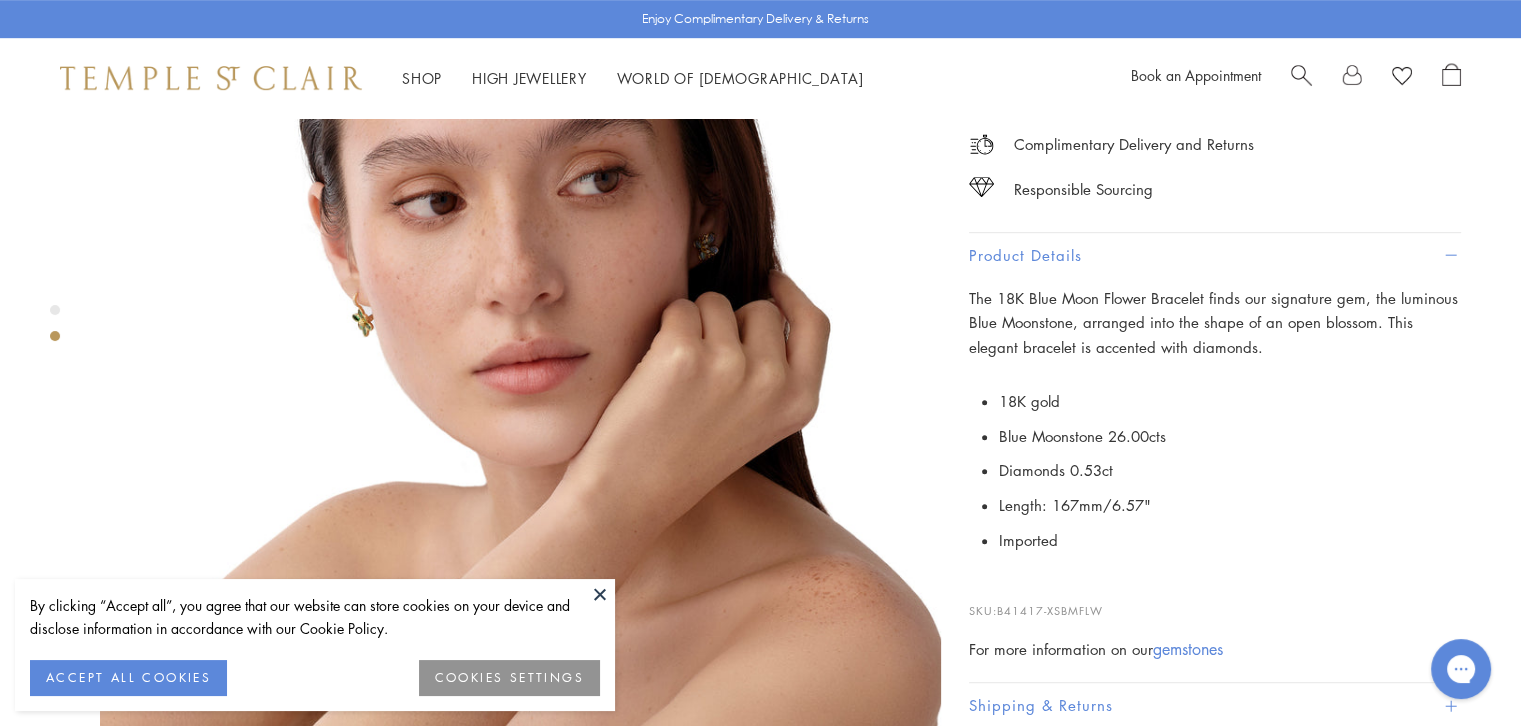 click on "18K Blue Moon Flower Bracelet
$22,000
The 18K Blue Moon Flower Bracelet finds our signature gem, the luminous Blue Moonstone, arranged into the shape of an open blossom. This elegant bracelet is accented with diamonds.
Please allow up to  for your ring to be made for you.
Add to bag
Add to Wishlist
Book an Appointment" at bounding box center (1231, -81) 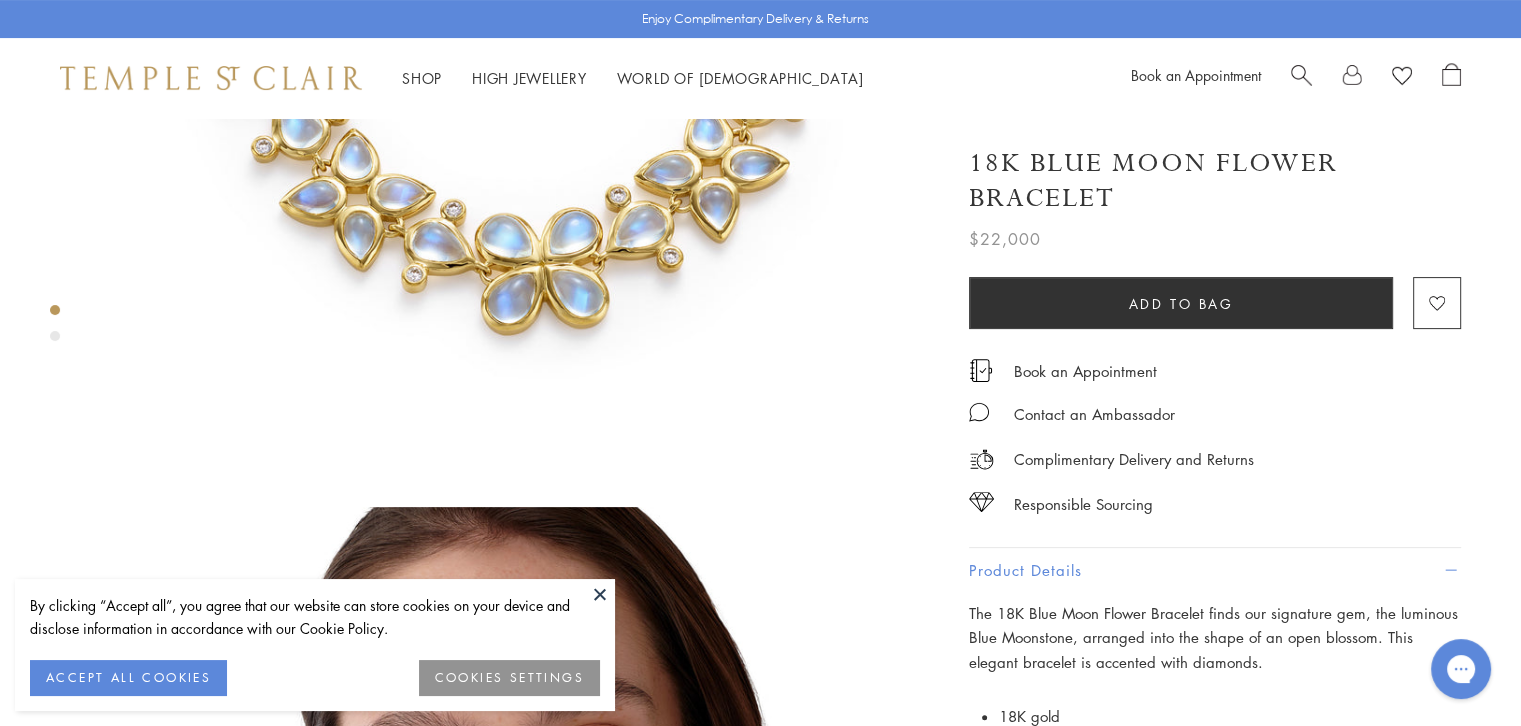 scroll, scrollTop: 464, scrollLeft: 0, axis: vertical 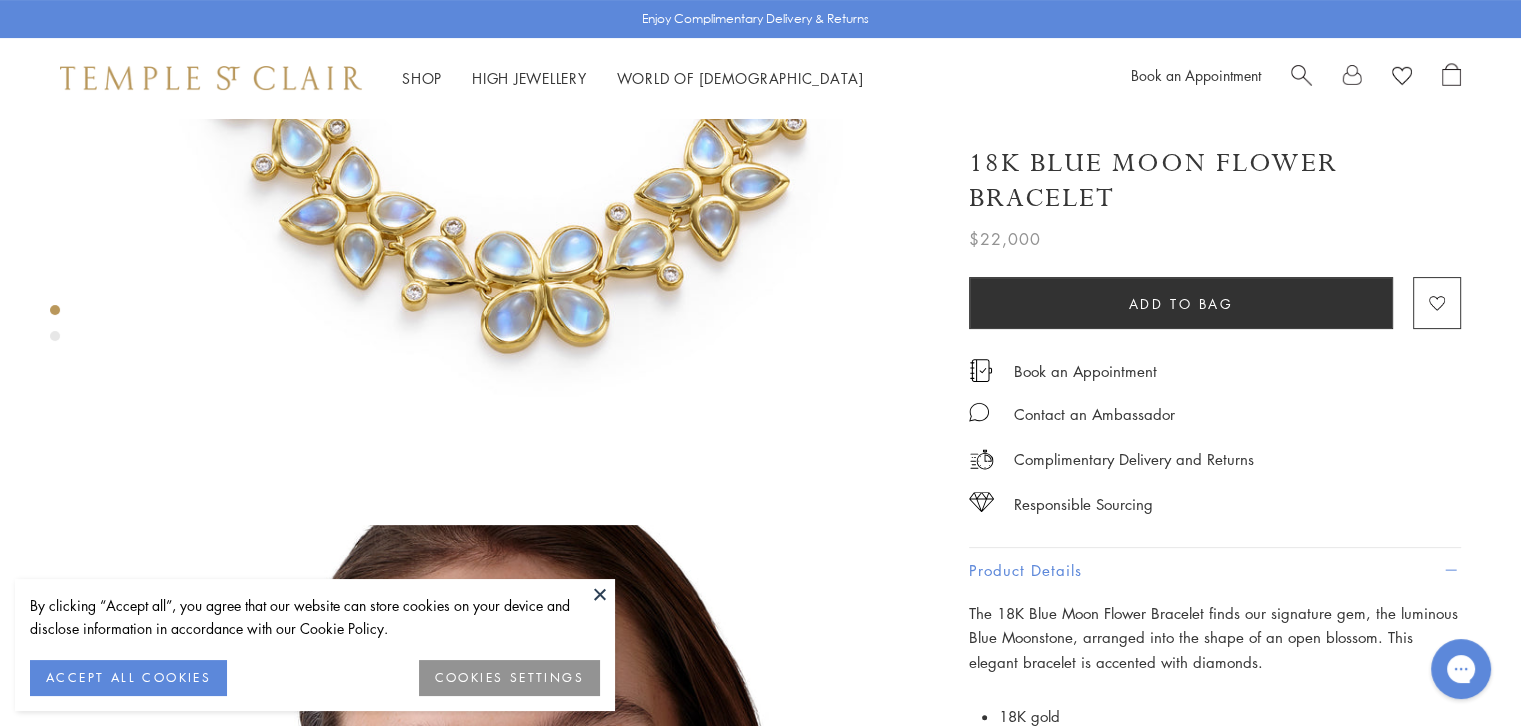 click on "18K Blue Moon Flower Bracelet
$22,000
The 18K Blue Moon Flower Bracelet finds our signature gem, the luminous Blue Moonstone, arranged into the shape of an open blossom. This elegant bracelet is accented with diamonds.
Please allow up to  for your ring to be made for you.
Add to bag
Add to Wishlist
Book an Appointment" at bounding box center [1231, 510] 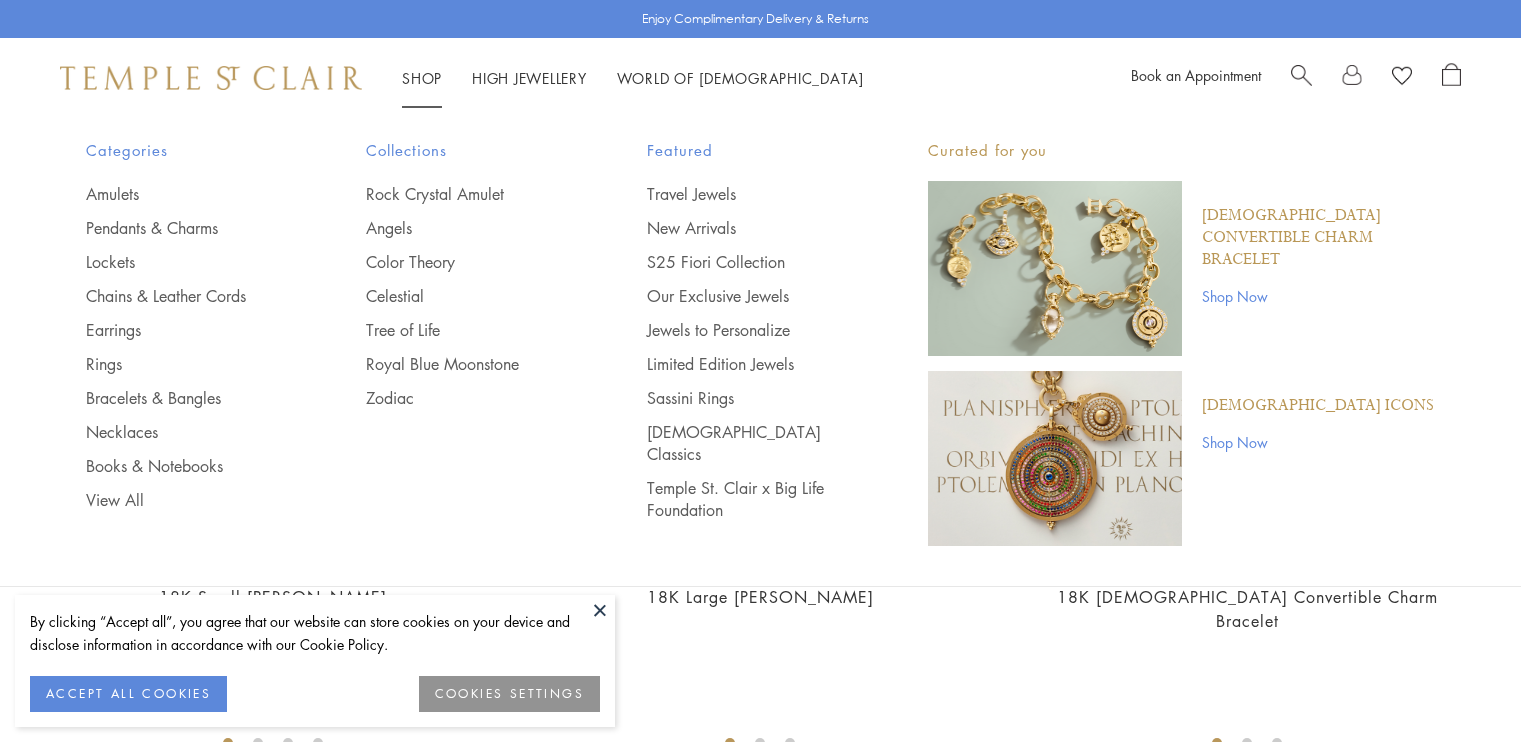scroll, scrollTop: 5480, scrollLeft: 0, axis: vertical 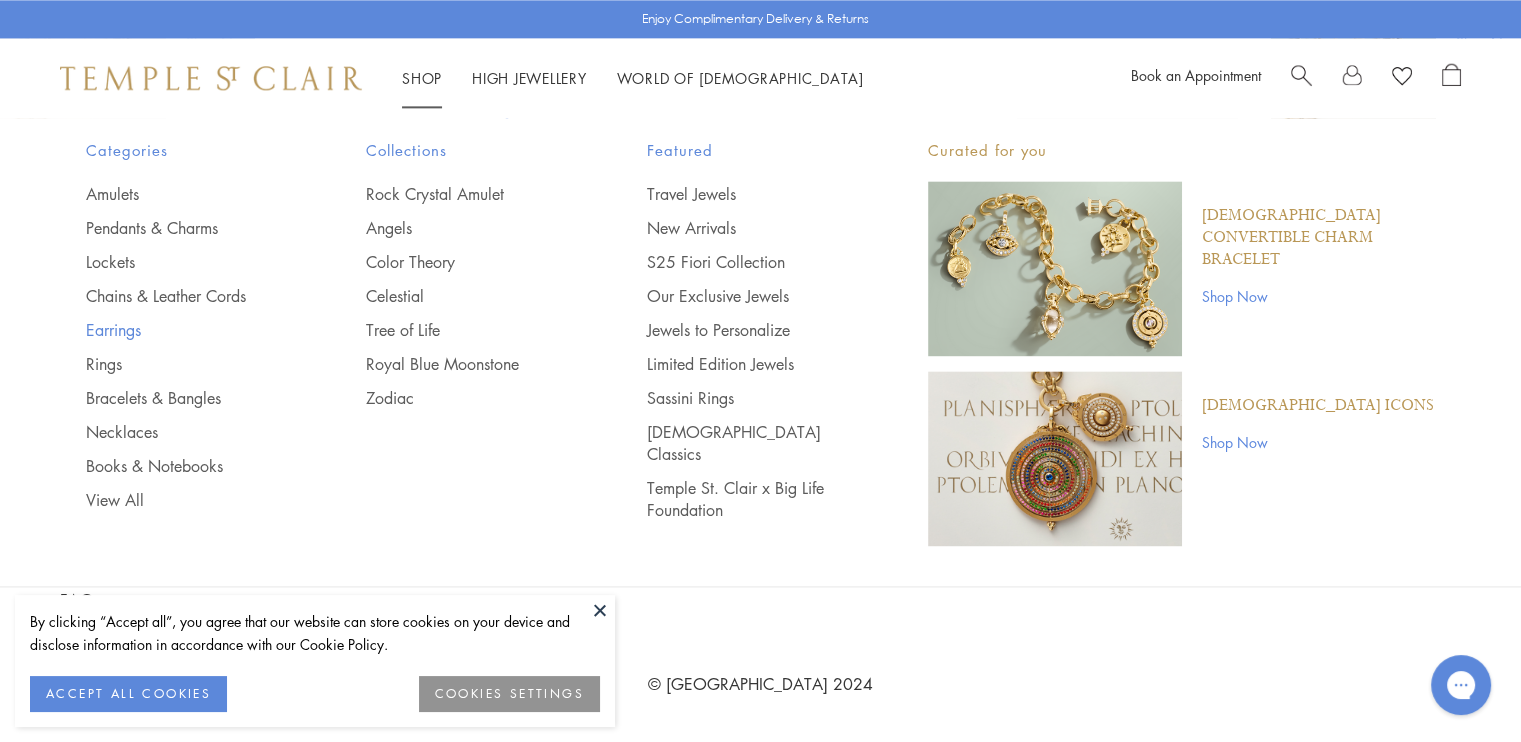 click on "Earrings" at bounding box center [186, 330] 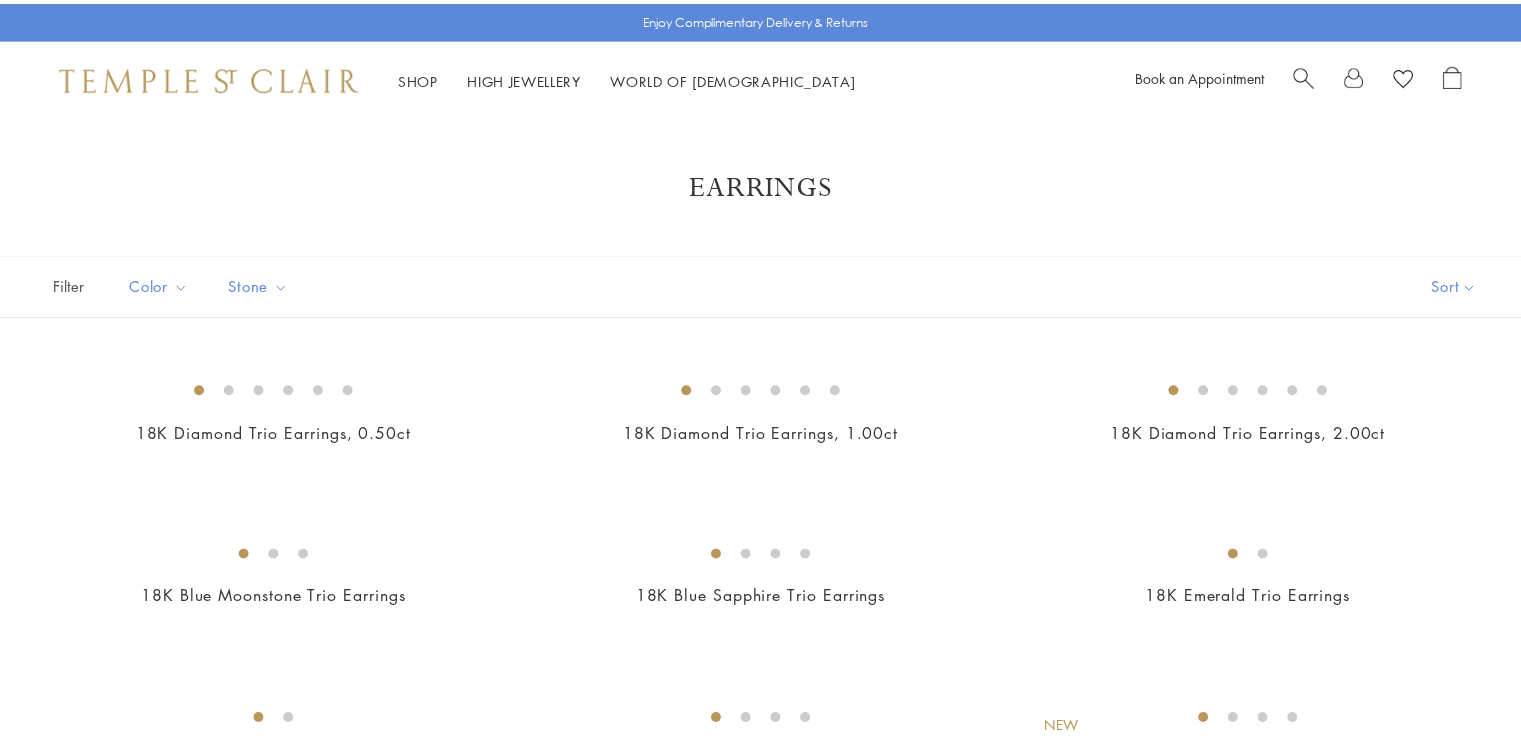 scroll, scrollTop: 0, scrollLeft: 0, axis: both 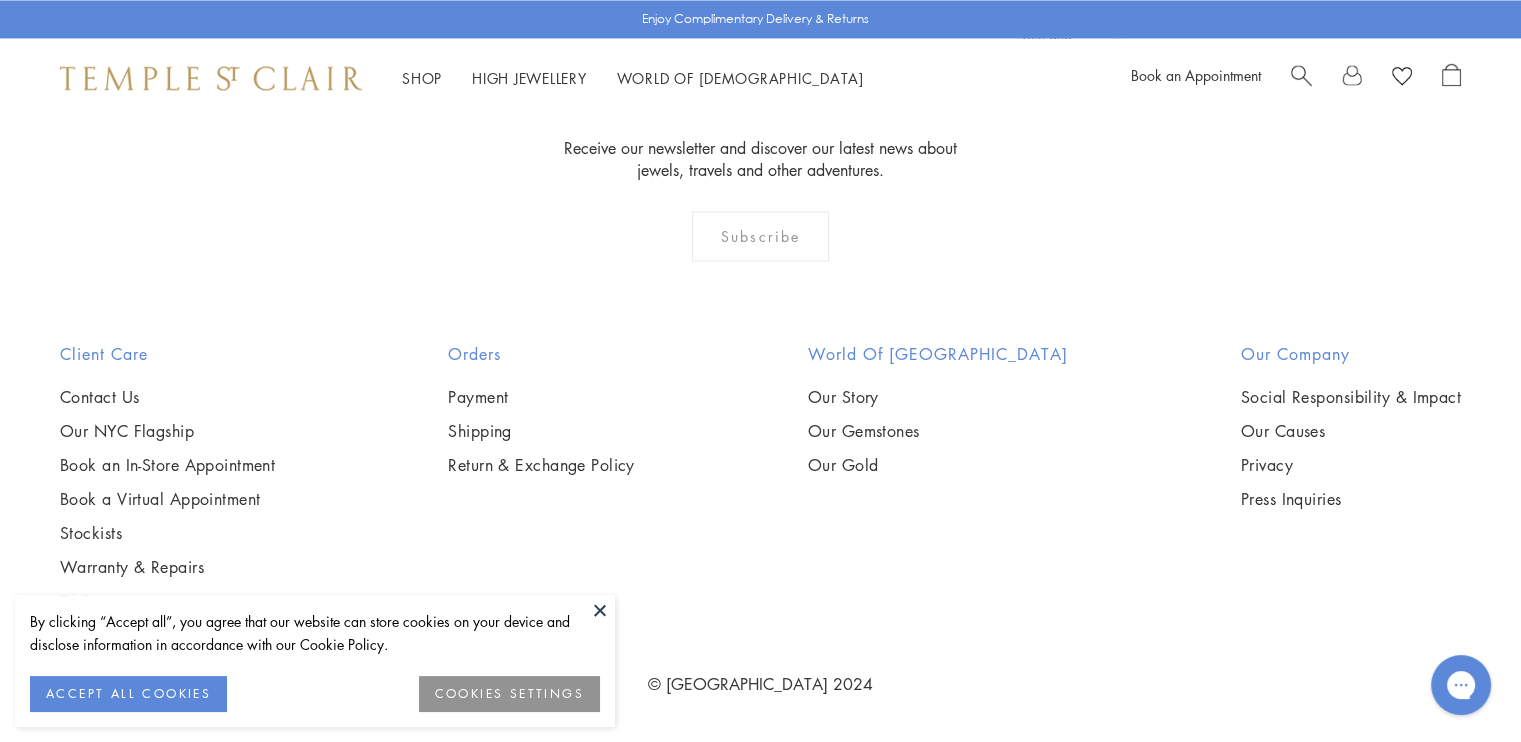 click on "2" at bounding box center (729, -88) 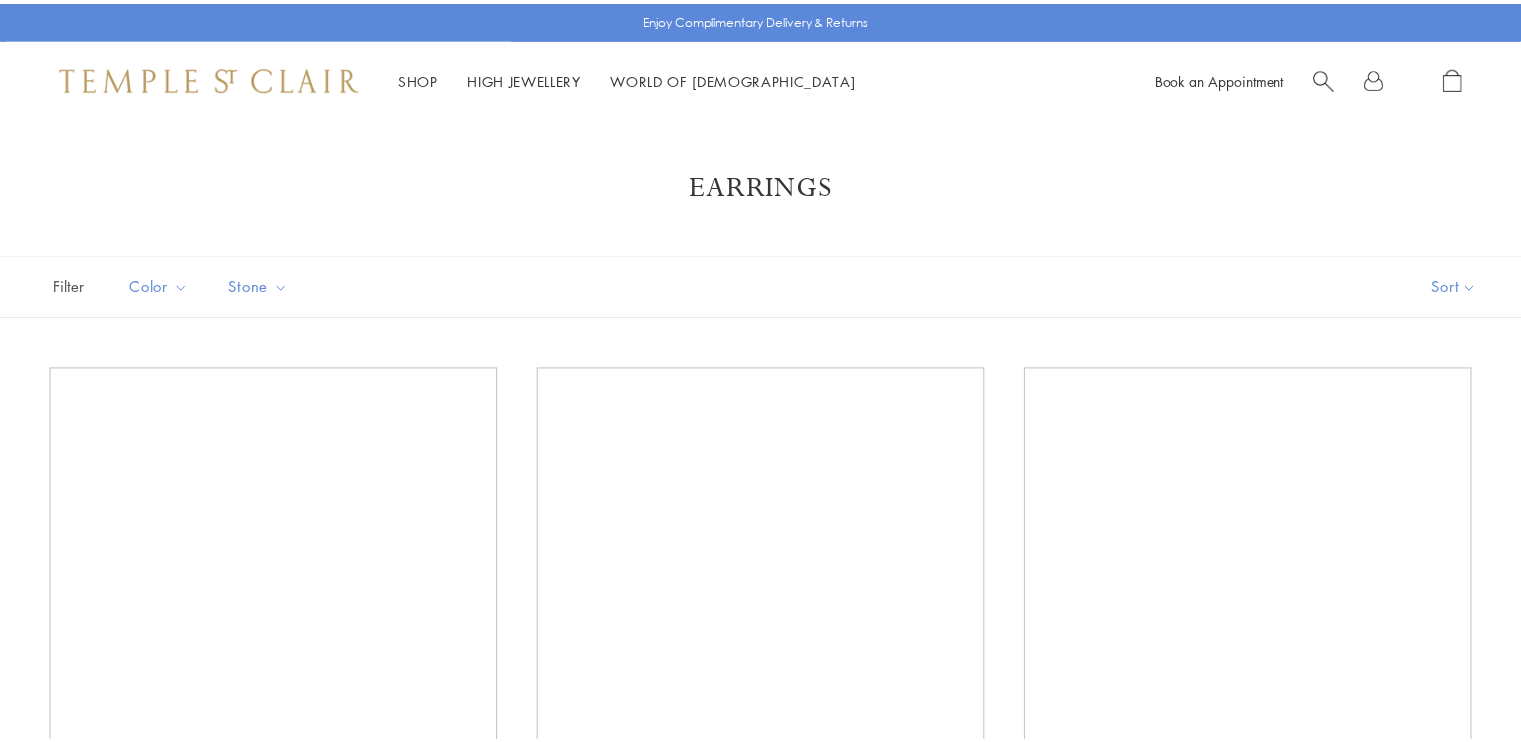 scroll, scrollTop: 0, scrollLeft: 0, axis: both 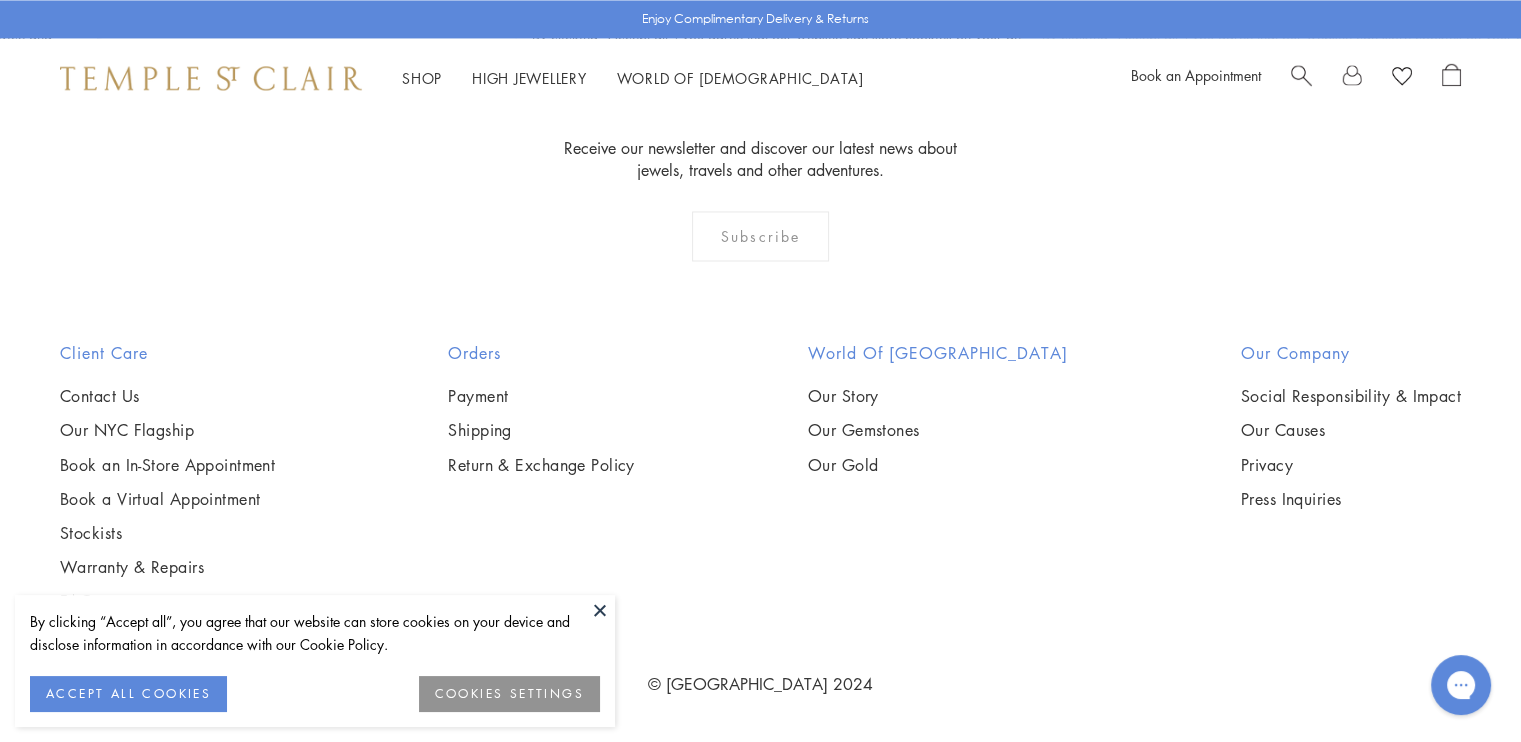 click on "Shop Shop
Categories Amulets   Pendants & Charms   Lockets   Chains & Leather Cords   Earrings   Rings   Bracelets & Bangles   Necklaces   Books & Notebooks   View All   Collections Rock Crystal Amulet   Angels   Color Theory   Celestial   Tree of Life   Royal Blue Moonstone   Zodiac   Featured Travel Jewels   New Arrivals   S25 Fiori Collection   Our Exclusive Jewels   Jewels to Personalize   Limited Edition Jewels   Sassini Rings   Temple Classics   Temple St. Clair x Big Life Foundation    Curated for you
[DEMOGRAPHIC_DATA] Convertible Charm Bracelet Shop Now" at bounding box center [760, 78] 